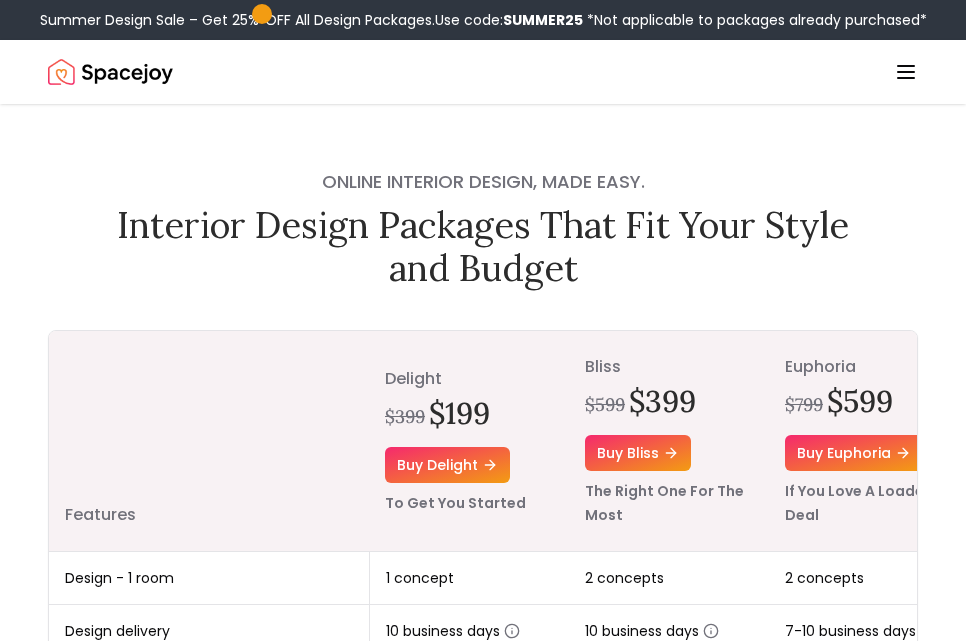 scroll, scrollTop: 0, scrollLeft: 0, axis: both 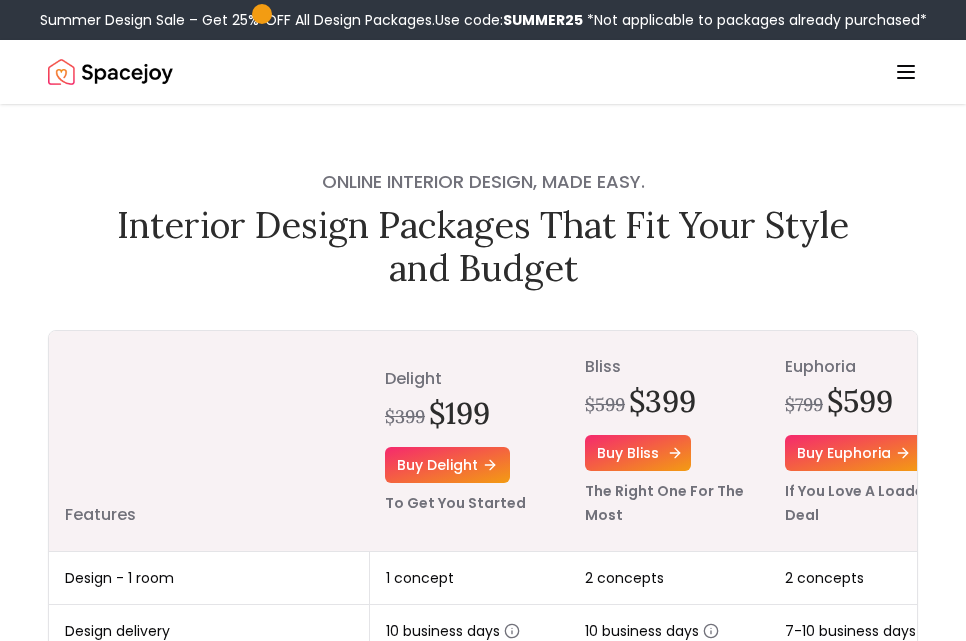 click on "Buy bliss" at bounding box center [638, 453] 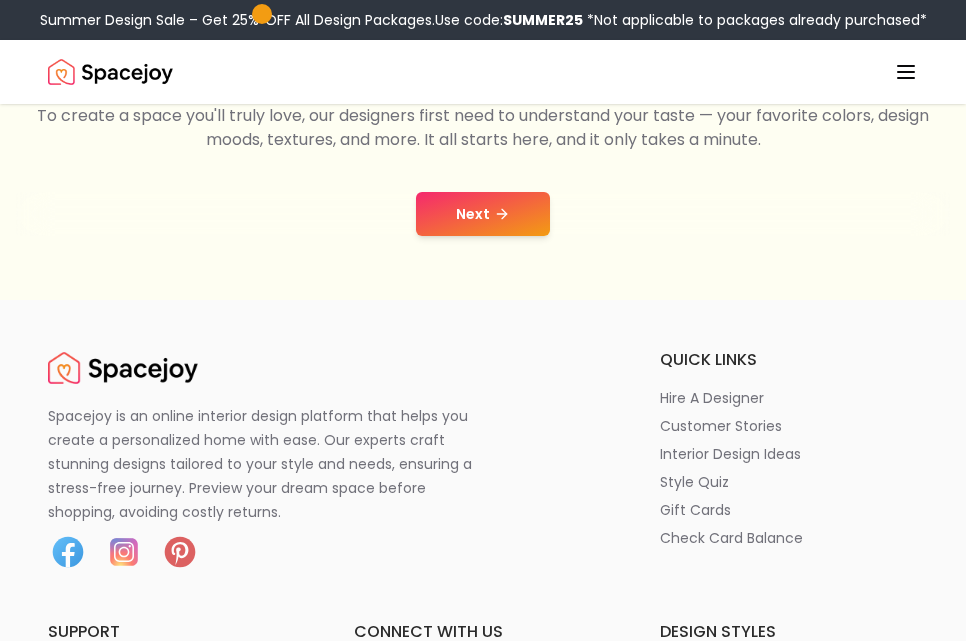 scroll, scrollTop: 300, scrollLeft: 0, axis: vertical 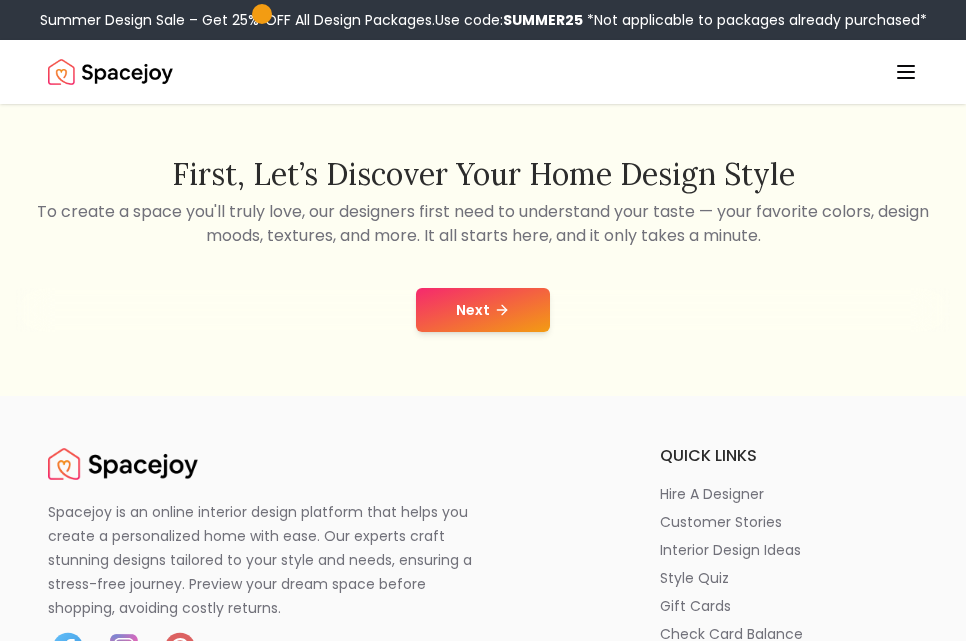 click 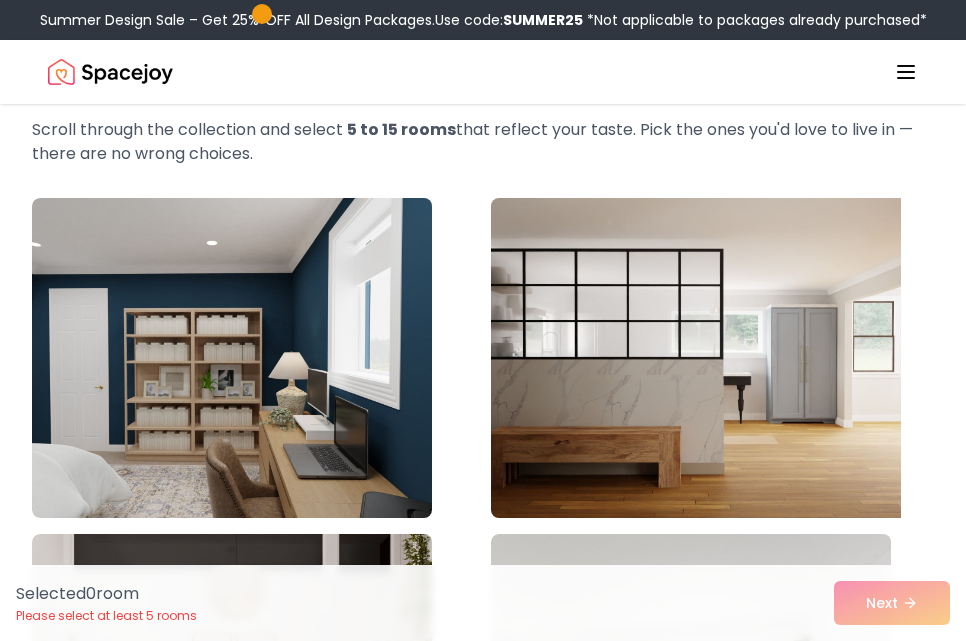 scroll, scrollTop: 300, scrollLeft: 0, axis: vertical 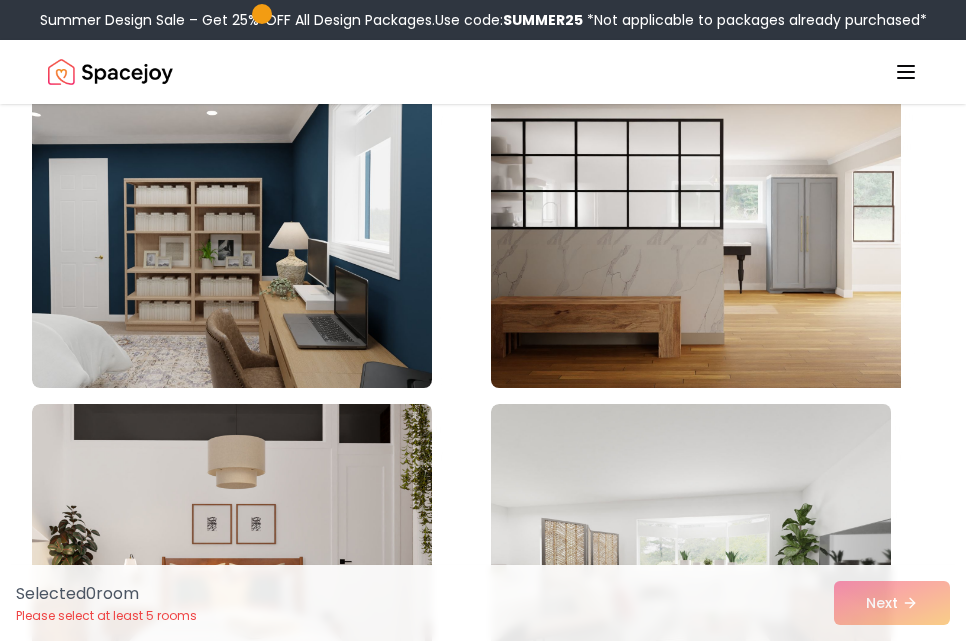 click at bounding box center (691, 228) 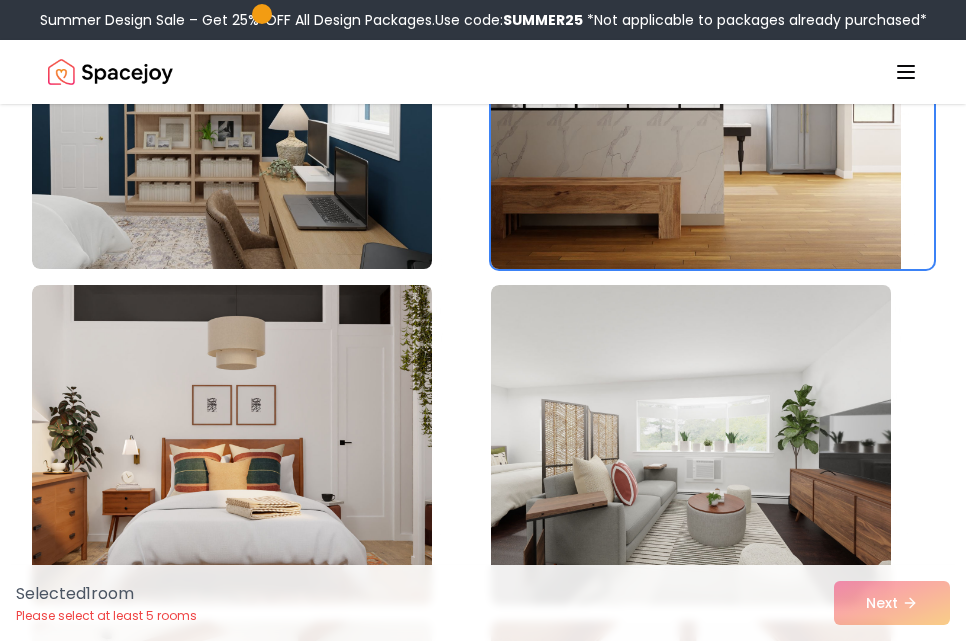 scroll, scrollTop: 300, scrollLeft: 0, axis: vertical 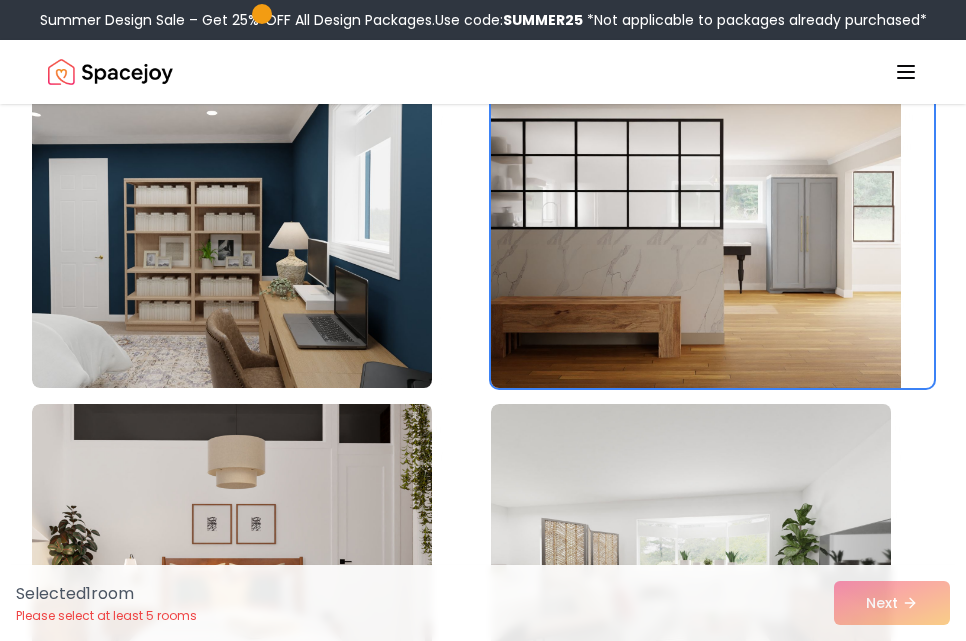 click at bounding box center [691, 228] 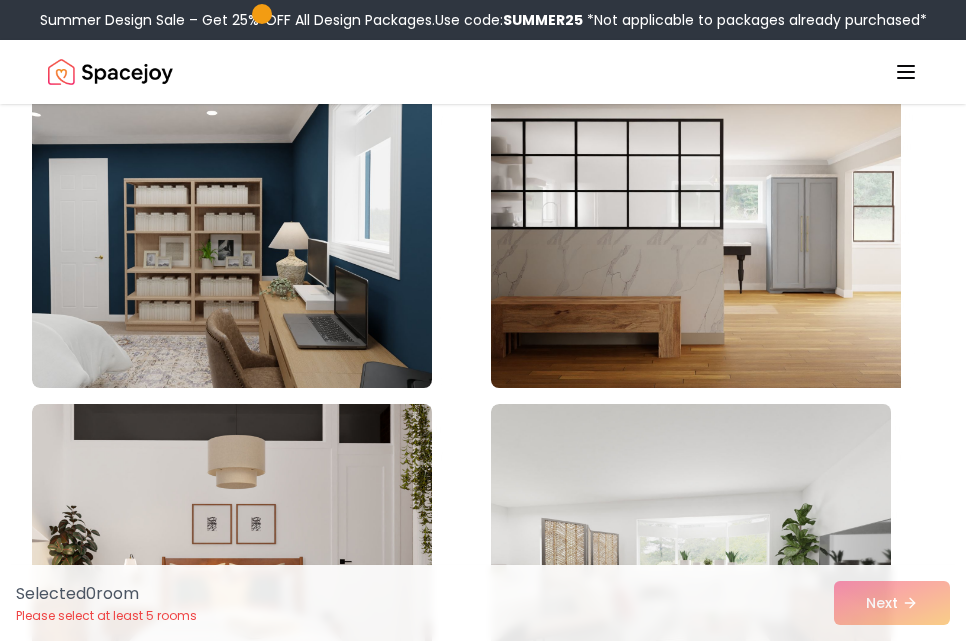 click at bounding box center [691, 228] 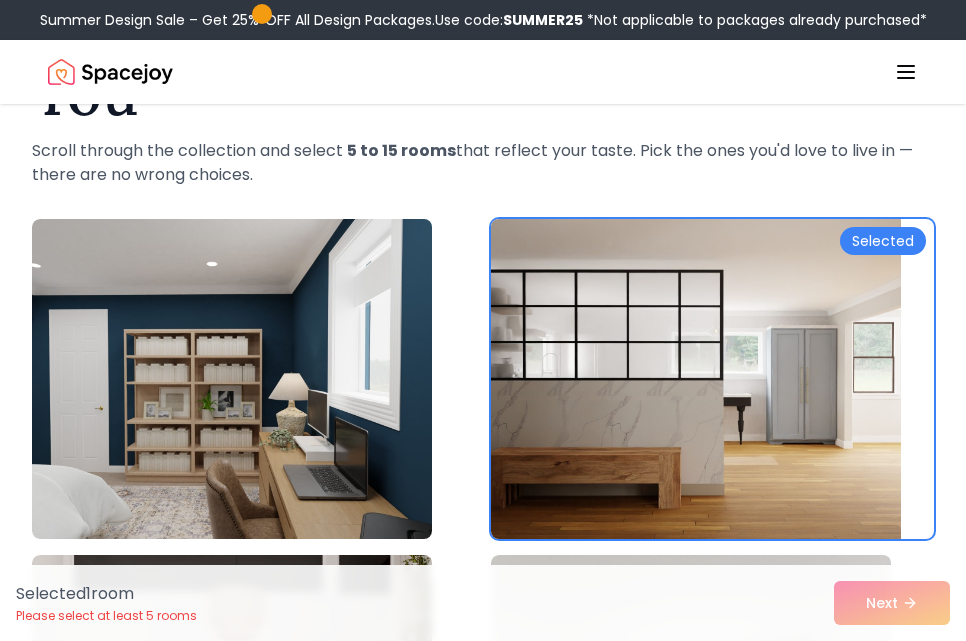 scroll, scrollTop: 0, scrollLeft: 0, axis: both 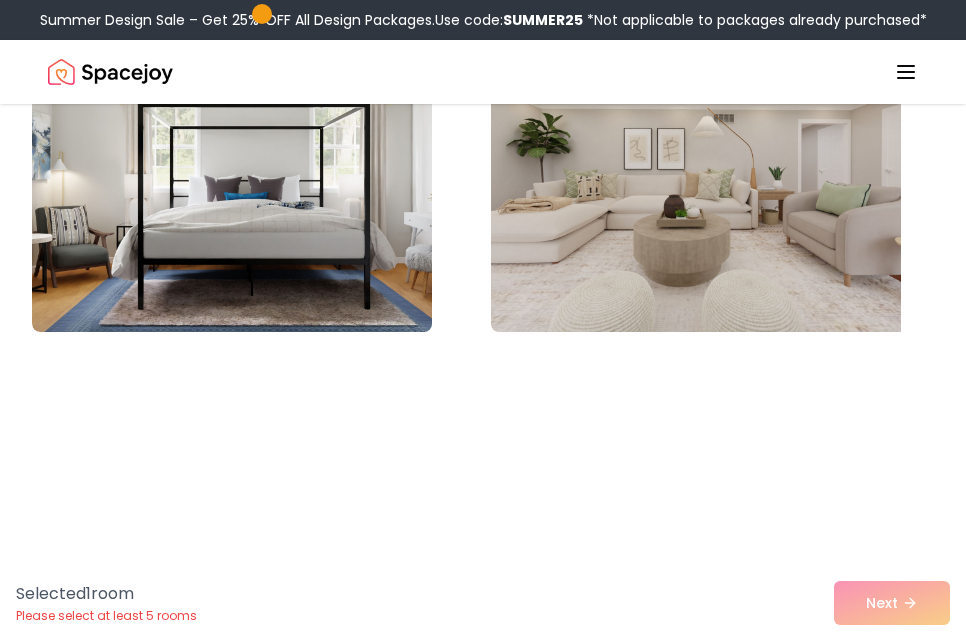 click at bounding box center (691, 172) 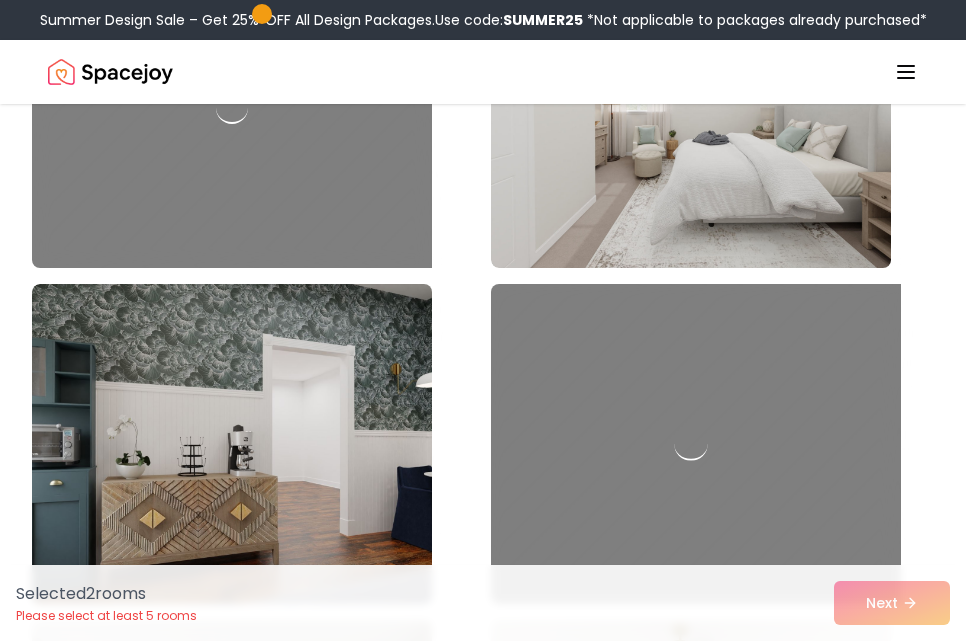 click at bounding box center (691, 444) 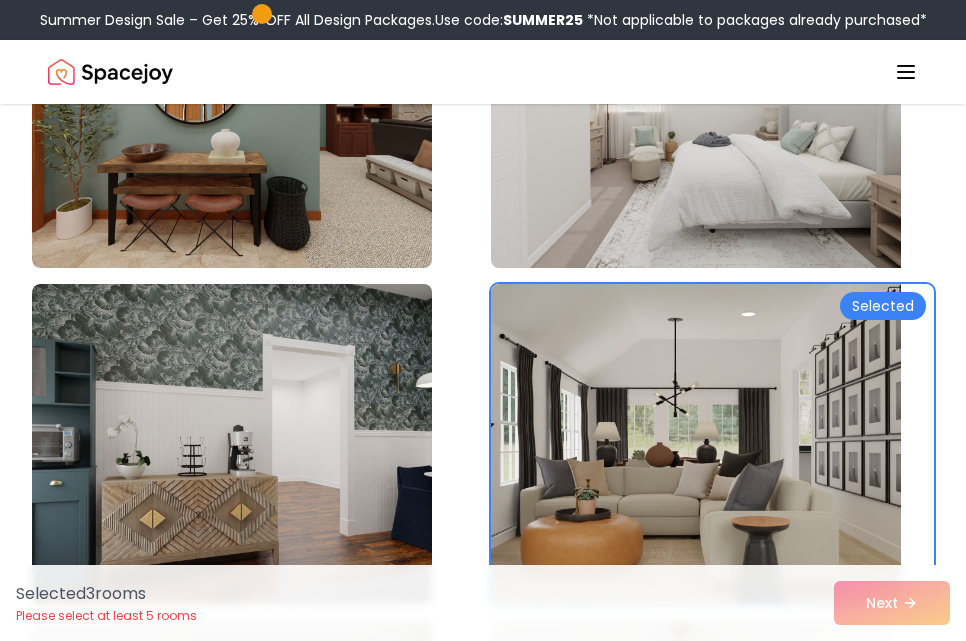 click at bounding box center (691, 108) 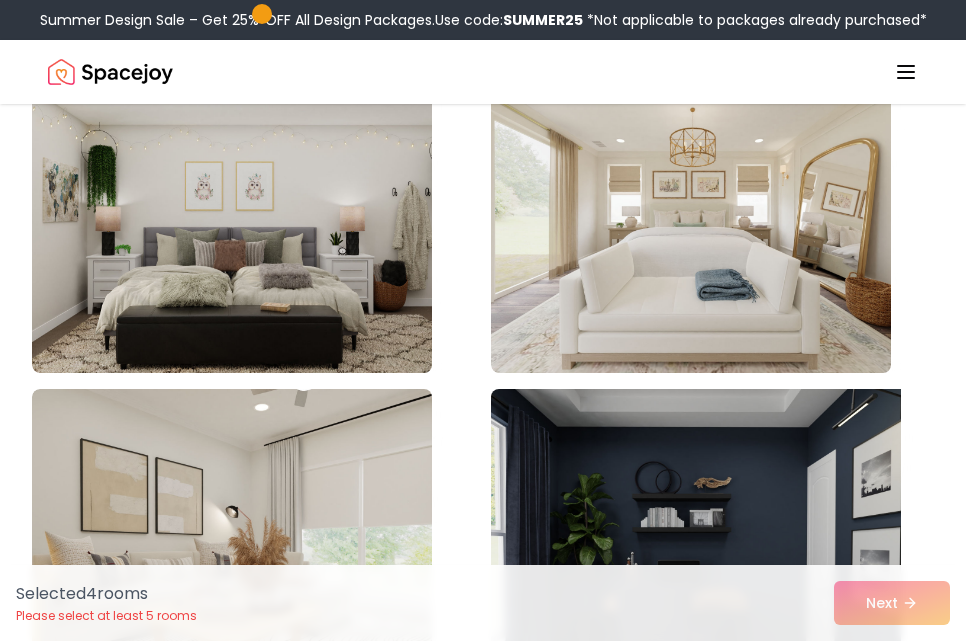 scroll, scrollTop: 11300, scrollLeft: 0, axis: vertical 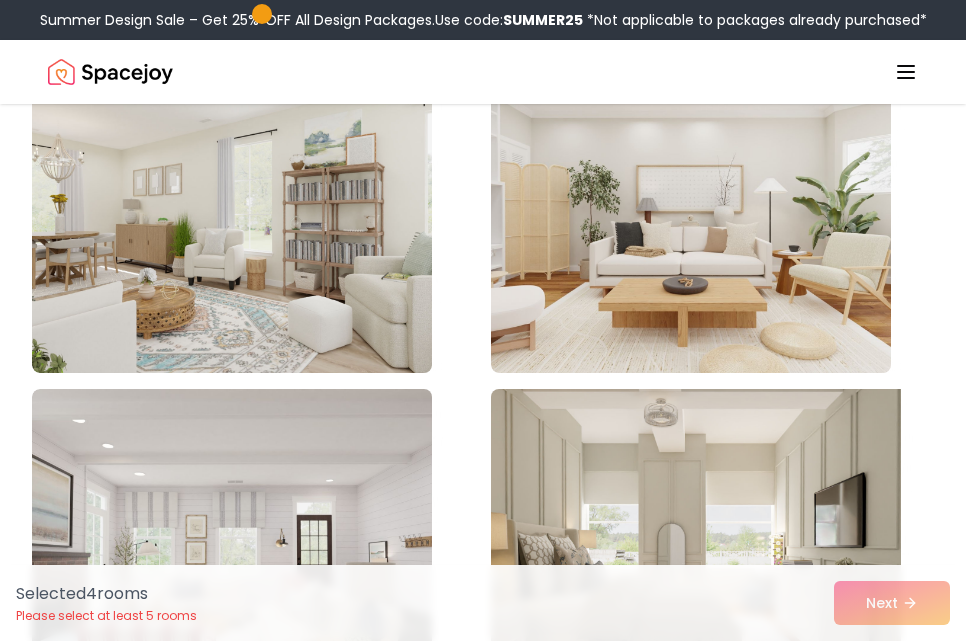 click at bounding box center (691, 549) 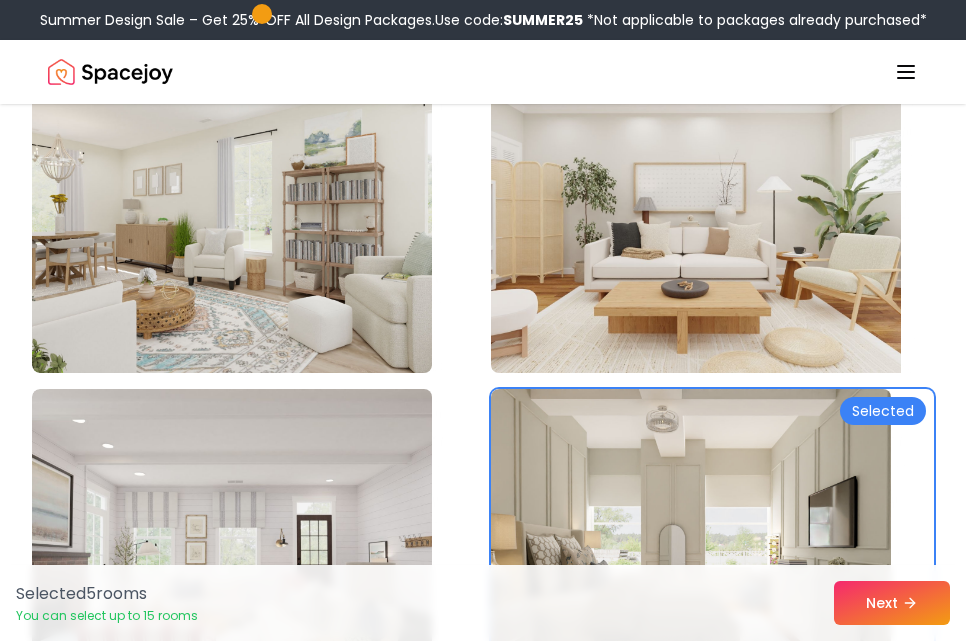 click at bounding box center (691, 213) 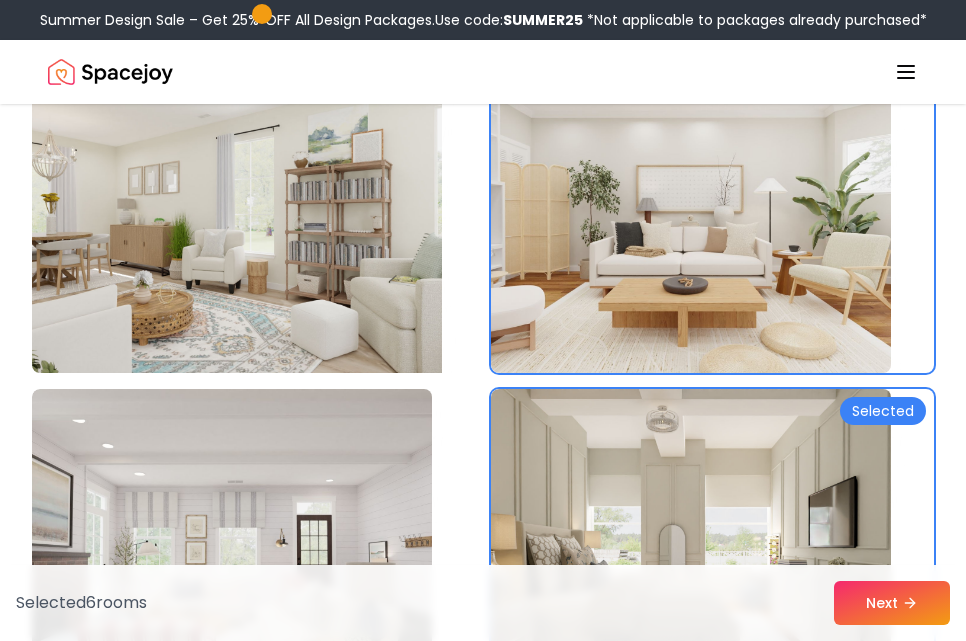 click at bounding box center [232, 213] 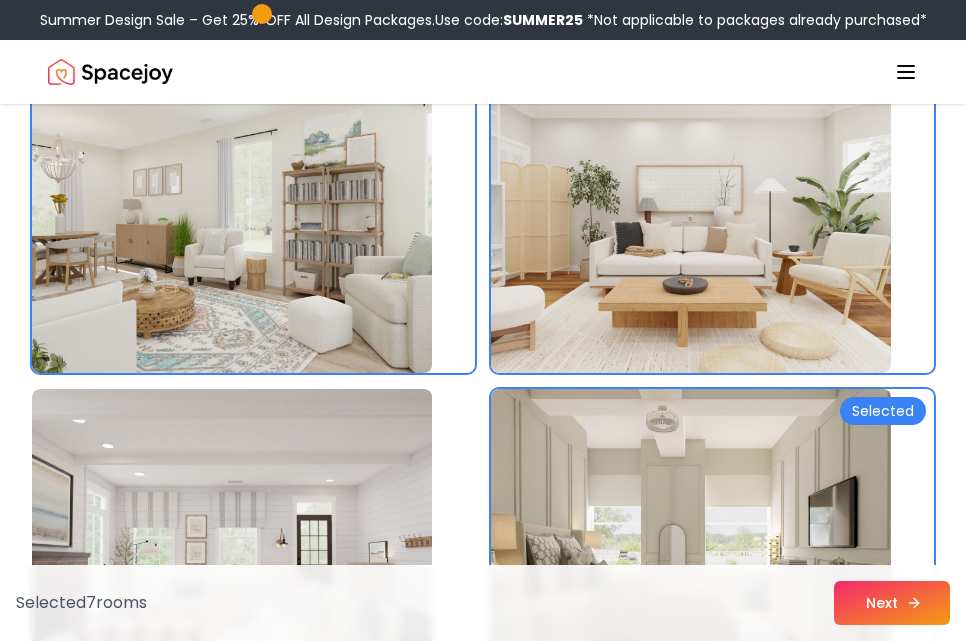 click on "Next" at bounding box center [892, 603] 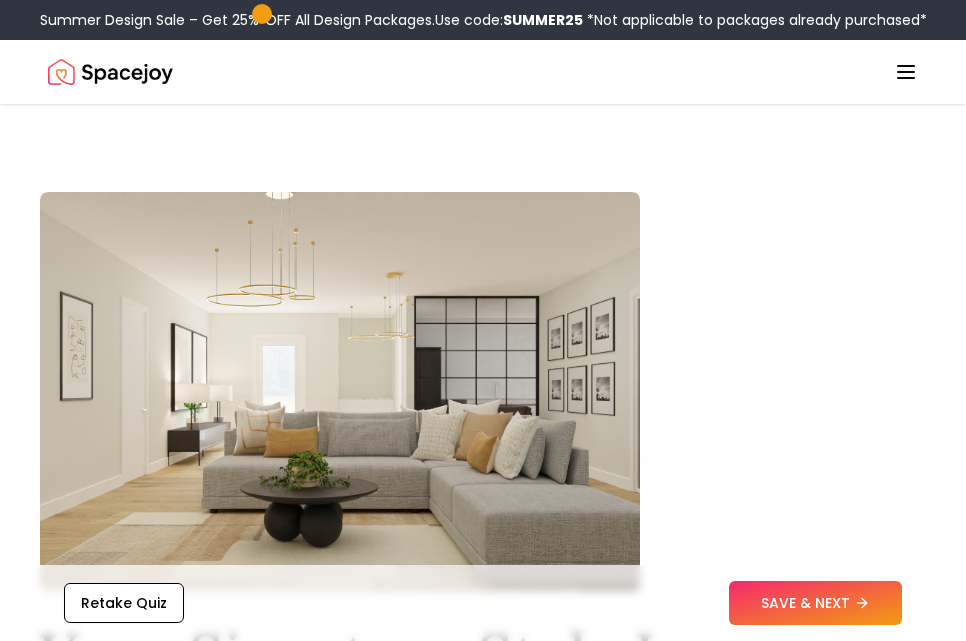 scroll, scrollTop: 0, scrollLeft: 0, axis: both 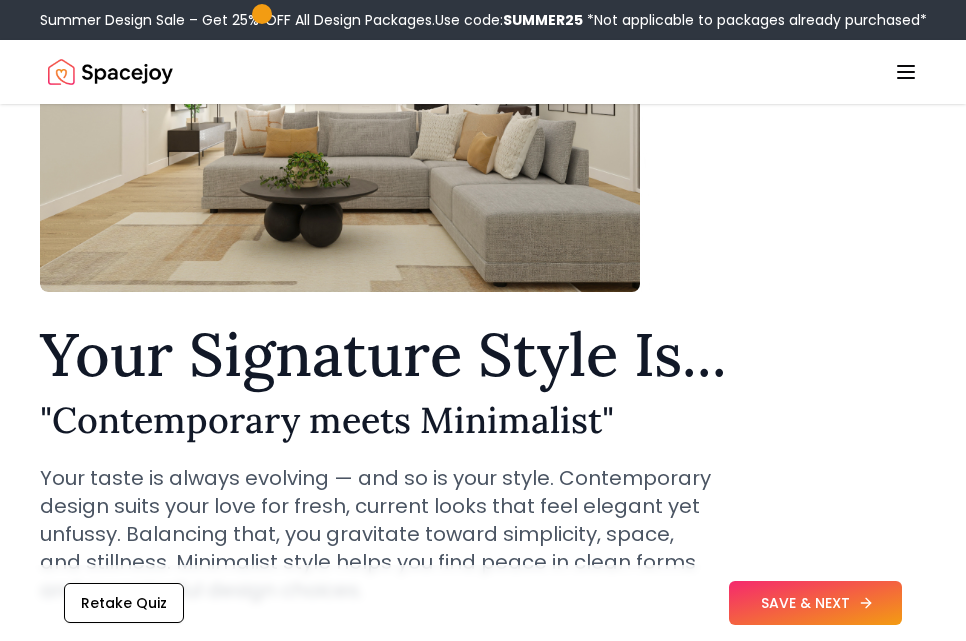click on "SAVE & NEXT" at bounding box center (815, 603) 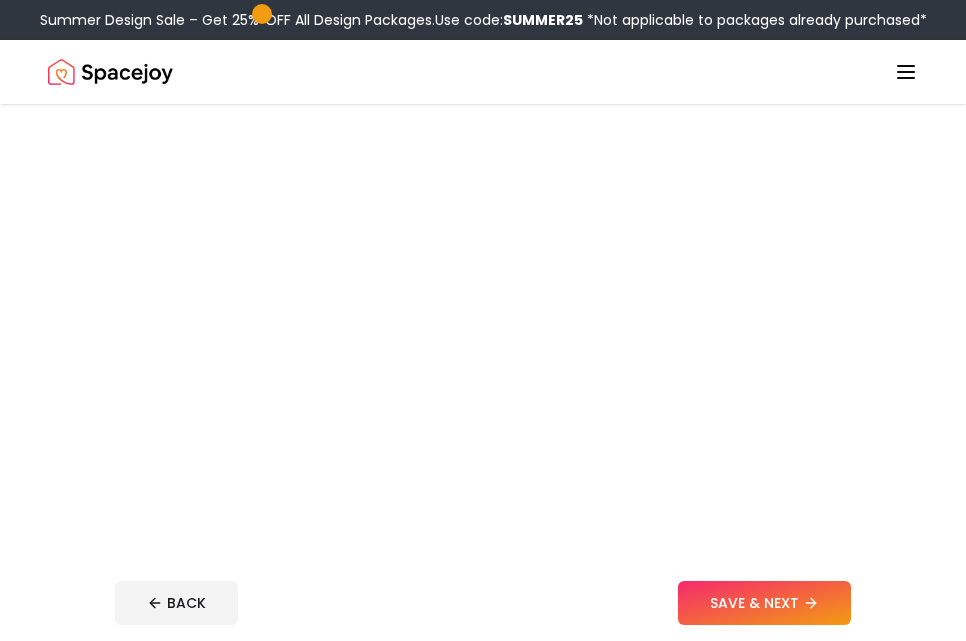 scroll, scrollTop: 0, scrollLeft: 0, axis: both 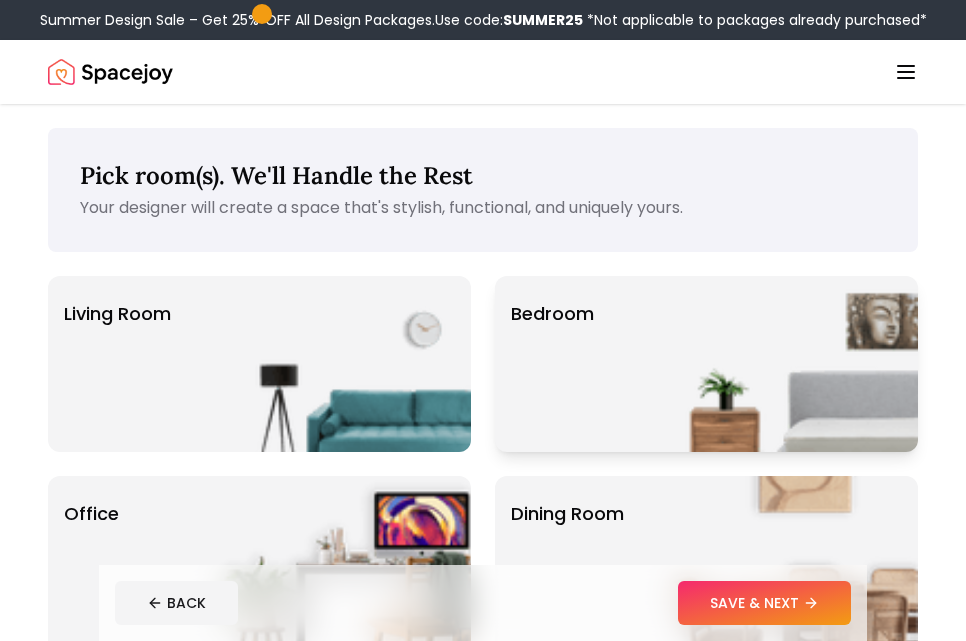 click at bounding box center [790, 364] 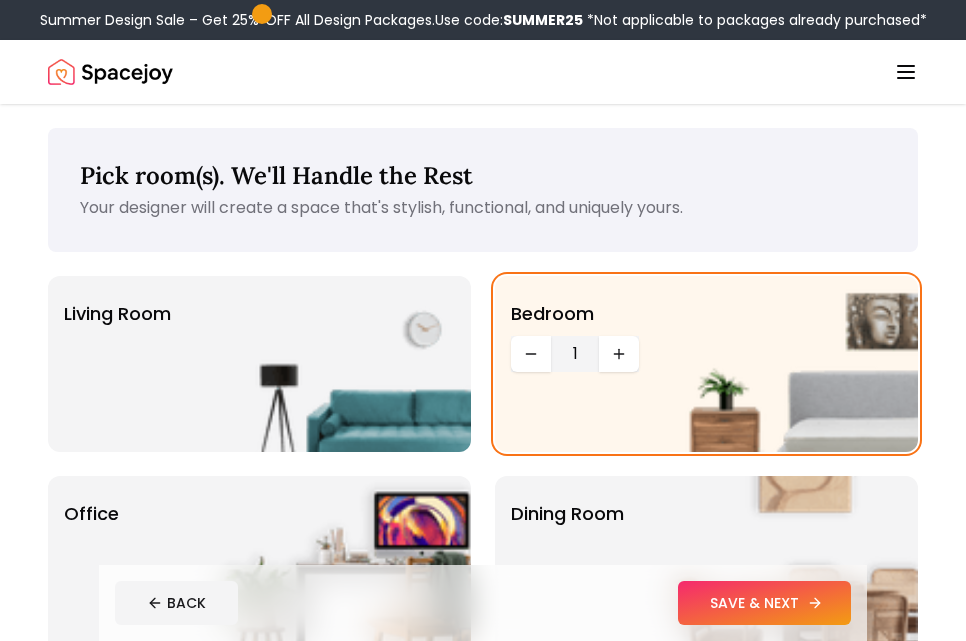 click on "SAVE & NEXT" at bounding box center (764, 603) 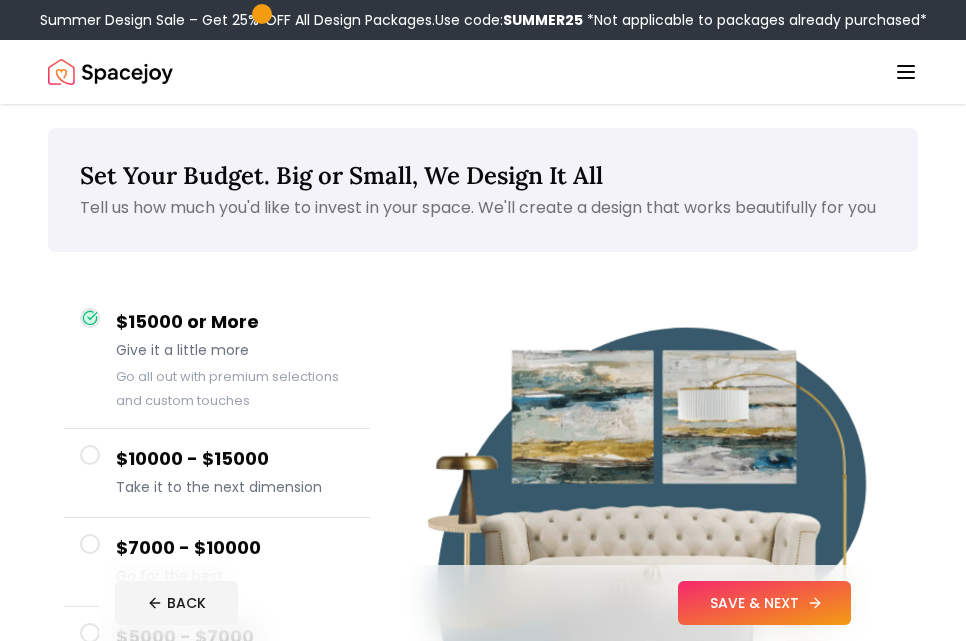 click on "SAVE & NEXT" at bounding box center (764, 603) 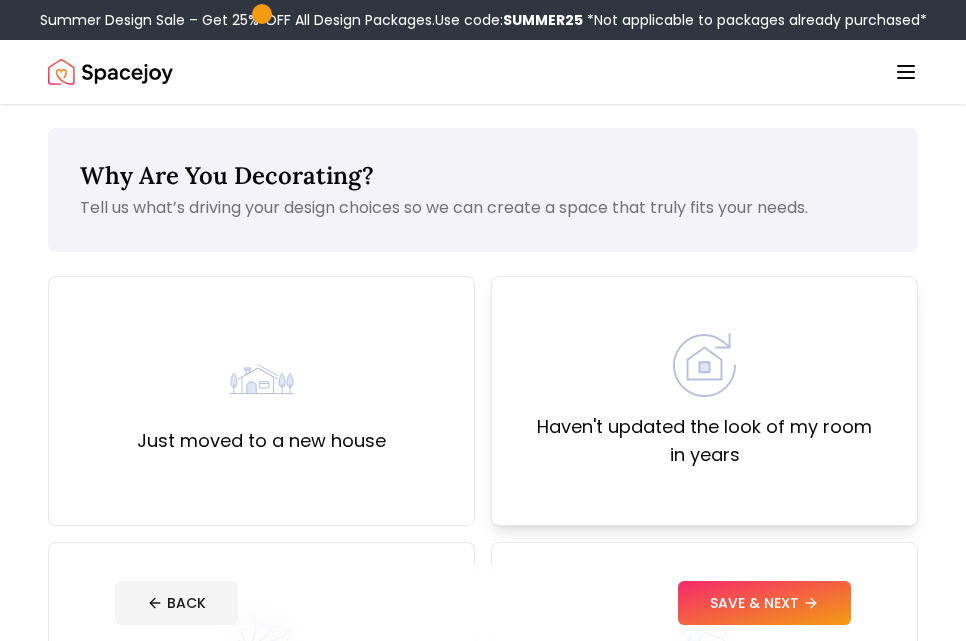 click on "Haven't updated the look of my room in years" at bounding box center (704, 441) 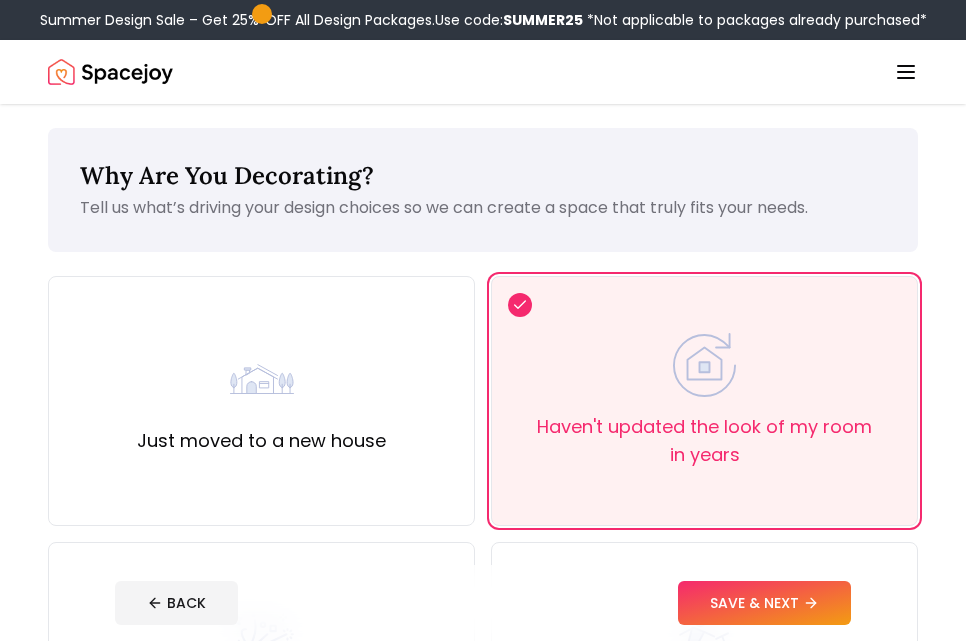 click on "BACK SAVE & NEXT" at bounding box center [483, 603] 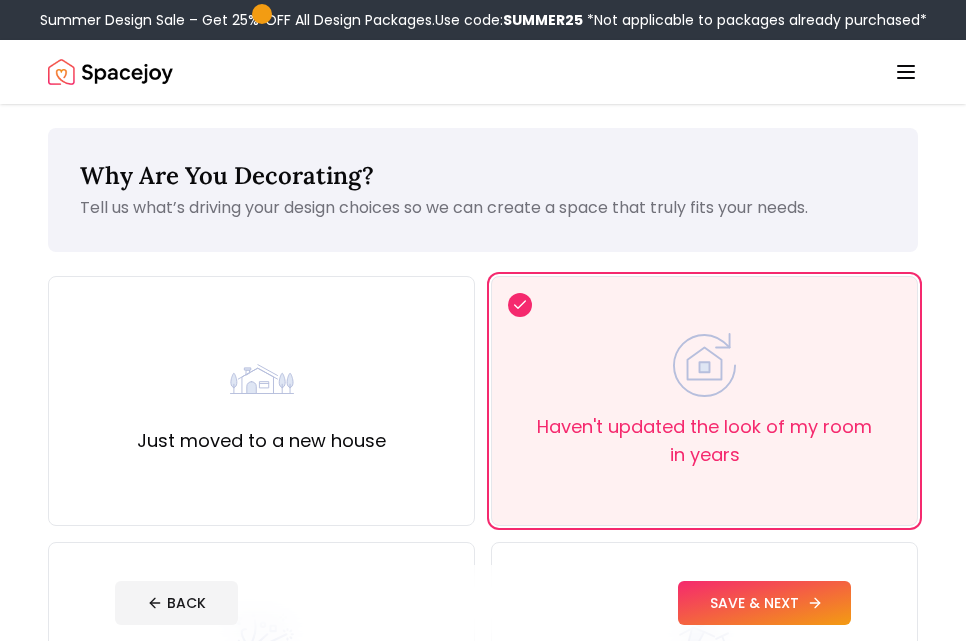 click on "SAVE & NEXT" at bounding box center [764, 603] 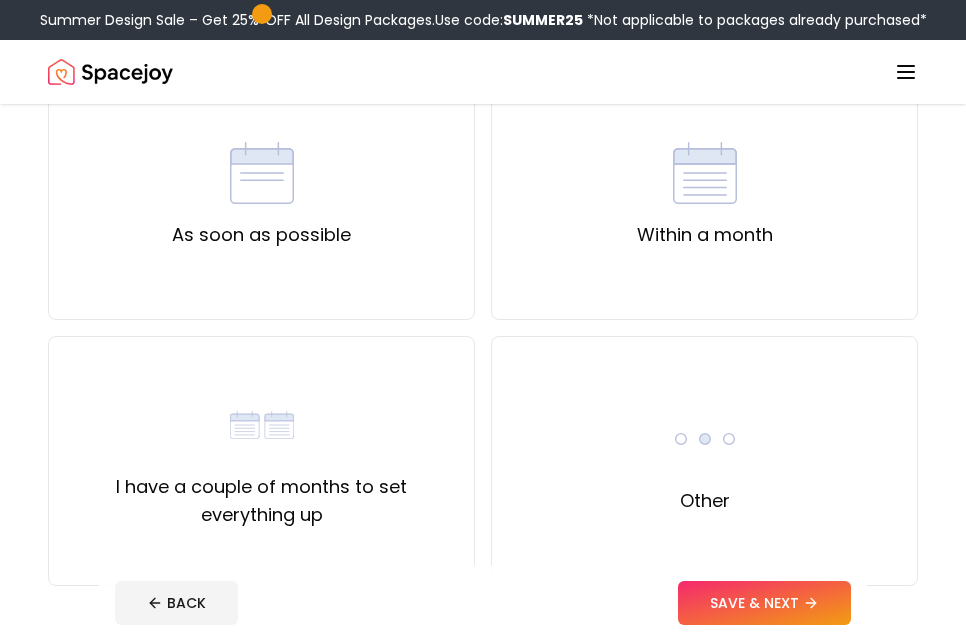 scroll, scrollTop: 600, scrollLeft: 0, axis: vertical 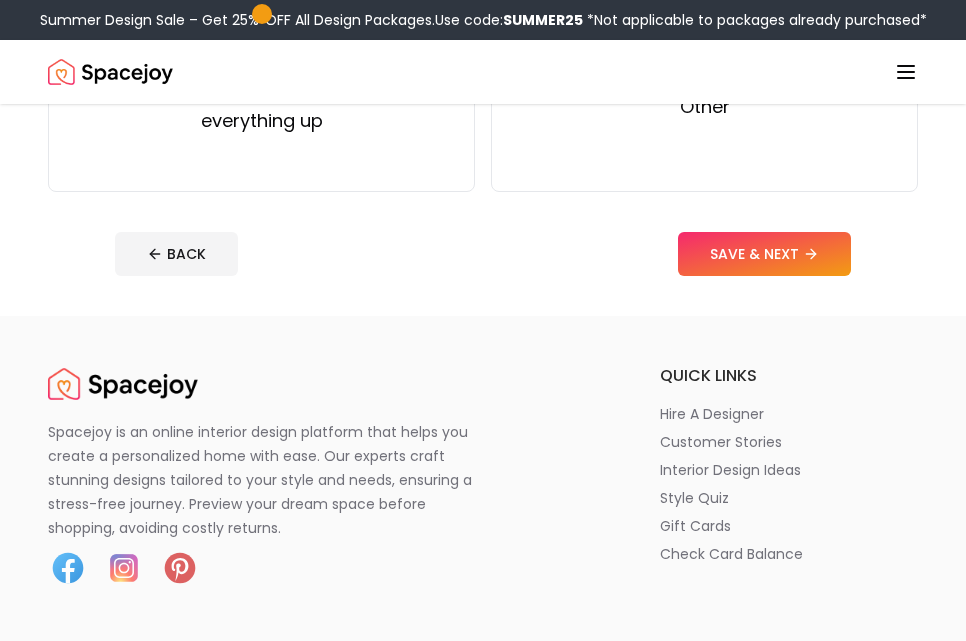 click on "What’s Your Timeline?   Let’s Plan Accordingly Whether you're in a hurry or taking your time, we’ll work around your schedule. As soon as possible Within a month I have a couple of months to set everything up Other BACK SAVE & NEXT" at bounding box center (483, -90) 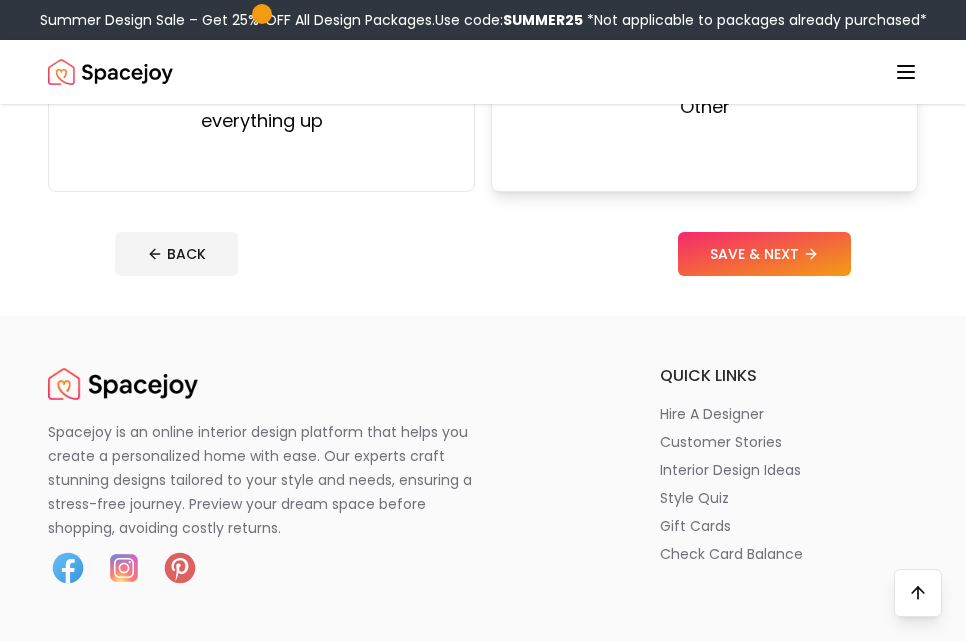 click on "Other" at bounding box center (704, 67) 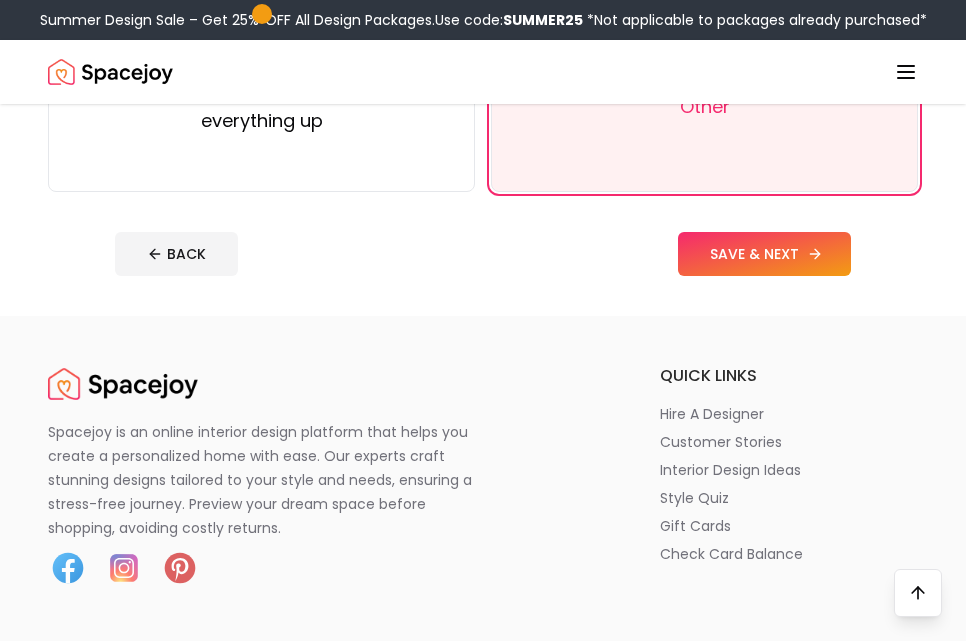 click on "SAVE & NEXT" at bounding box center [764, 254] 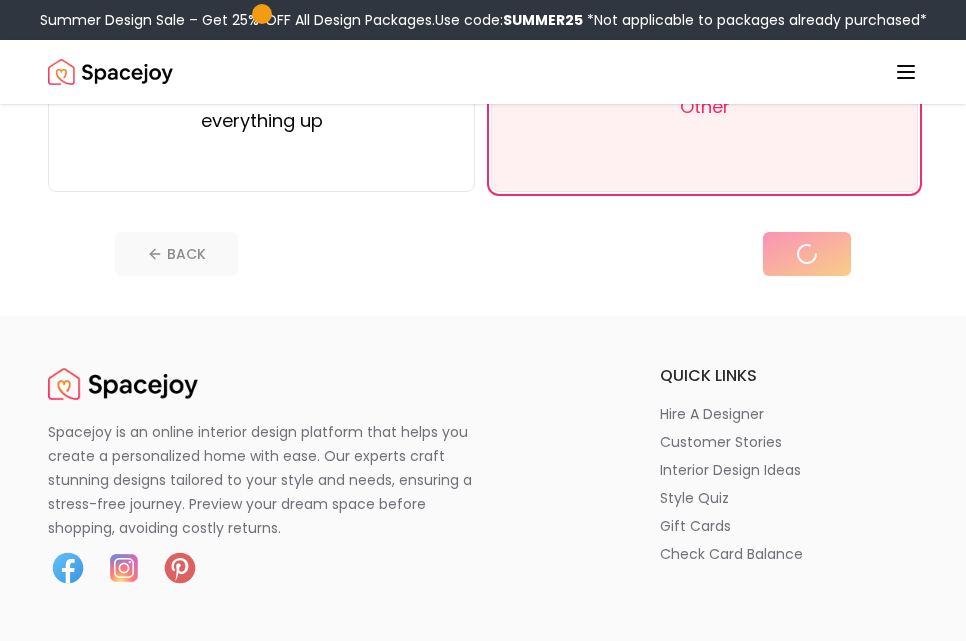 scroll, scrollTop: 0, scrollLeft: 0, axis: both 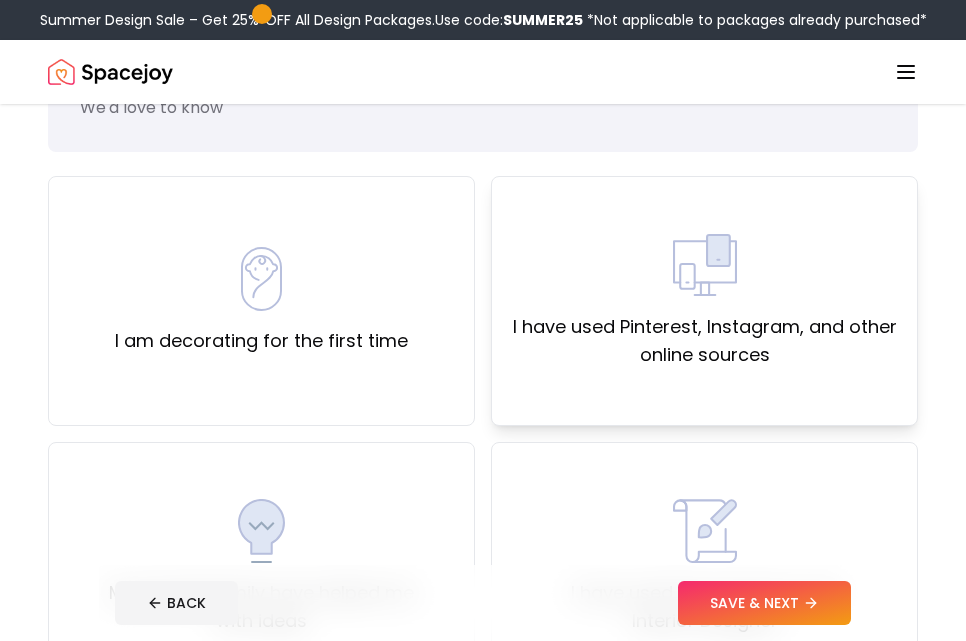 click on "I have used Pinterest, Instagram, and other online sources" at bounding box center (704, 301) 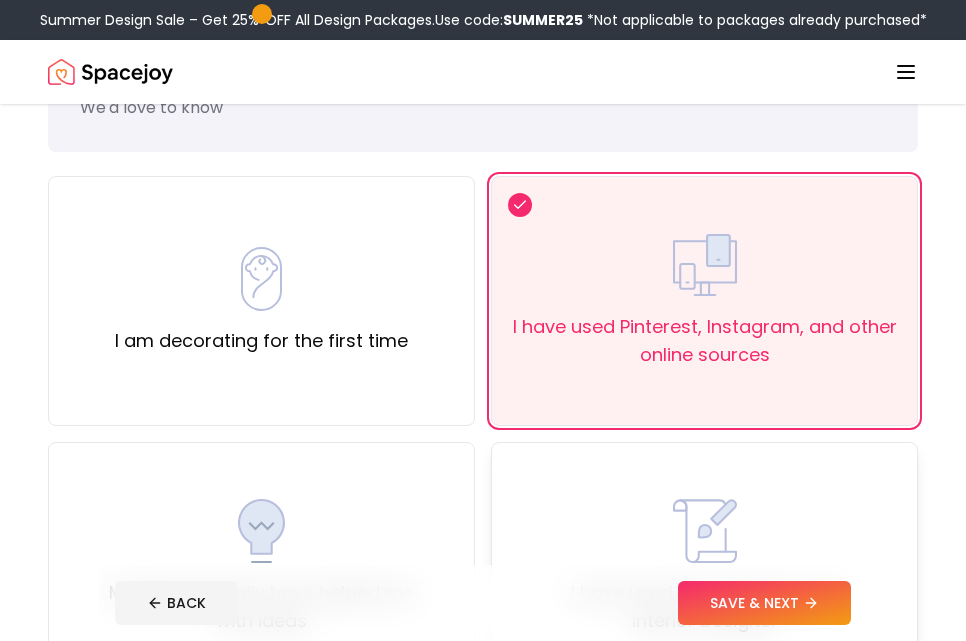 click on "I have used the services of an Interior Designer" at bounding box center [704, 567] 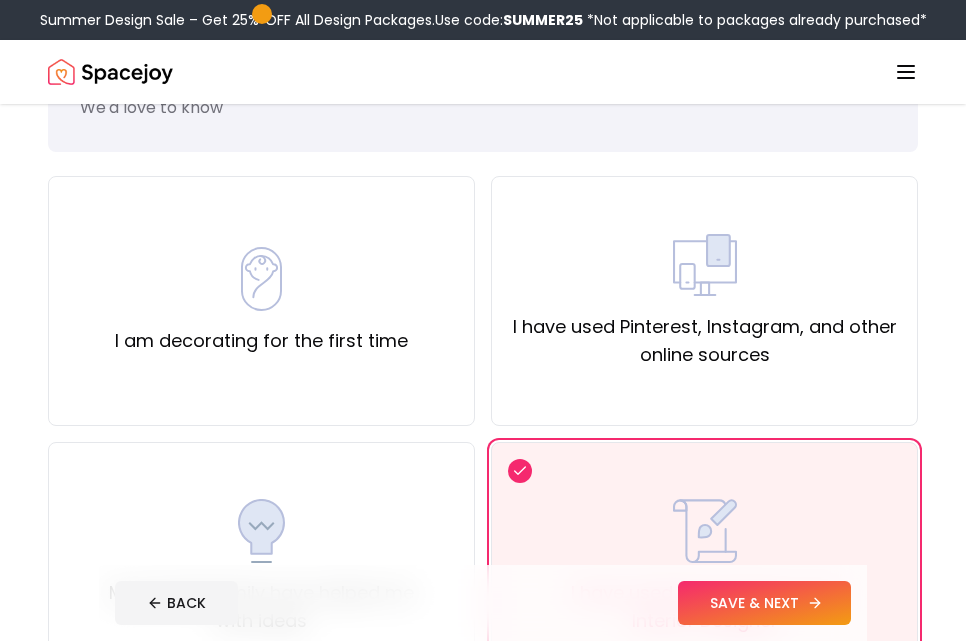 click on "SAVE & NEXT" at bounding box center (764, 603) 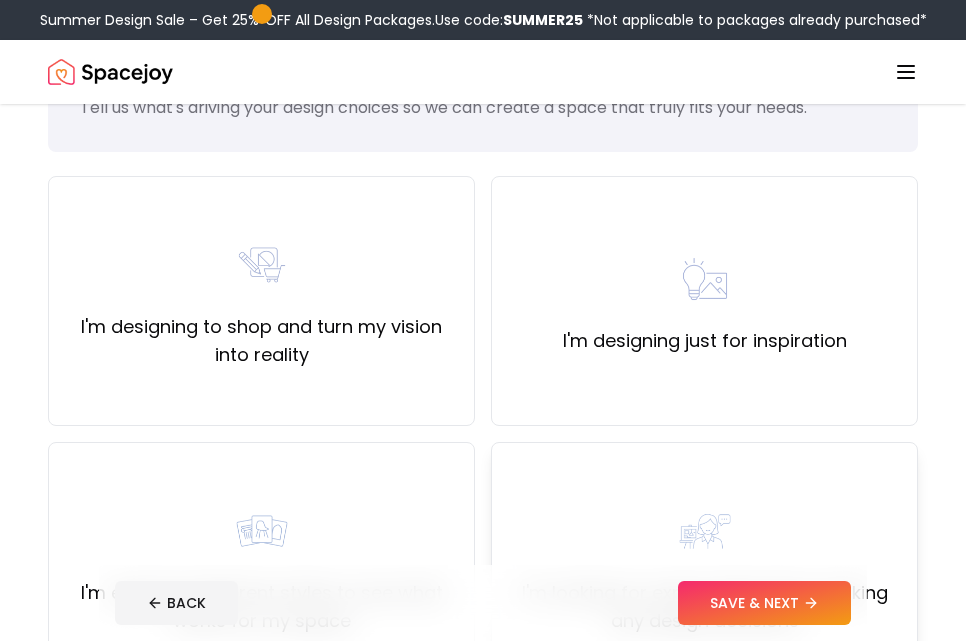 click on "I'm looking for expert help before making any design decisions" at bounding box center [704, 567] 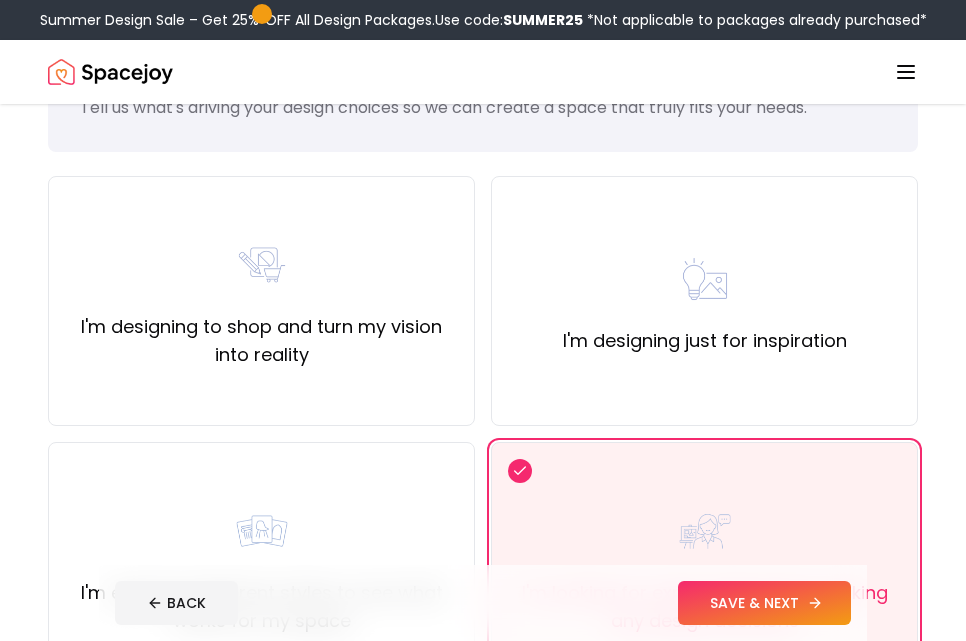 click on "SAVE & NEXT" at bounding box center (764, 603) 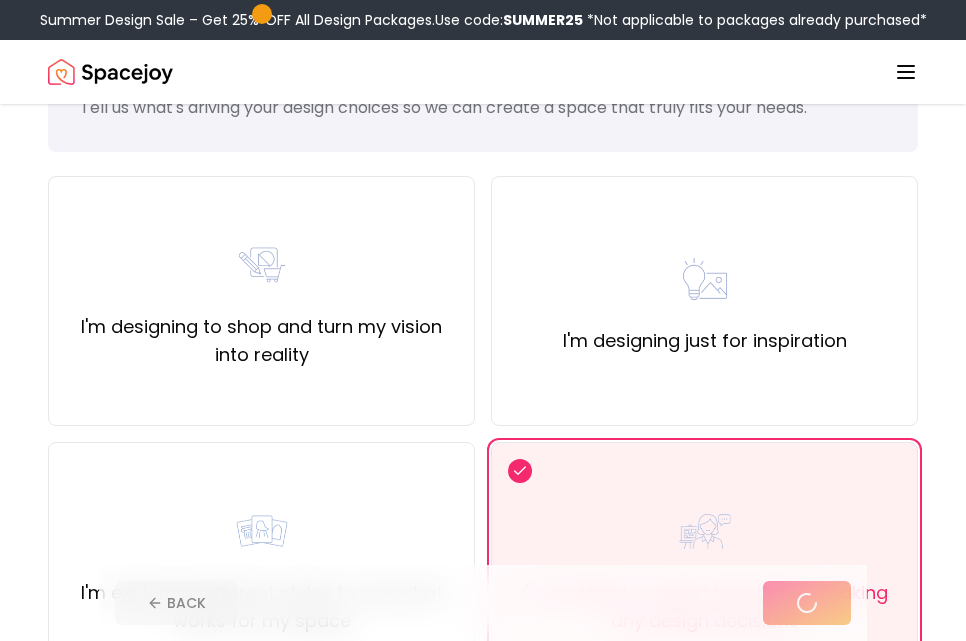 scroll, scrollTop: 0, scrollLeft: 0, axis: both 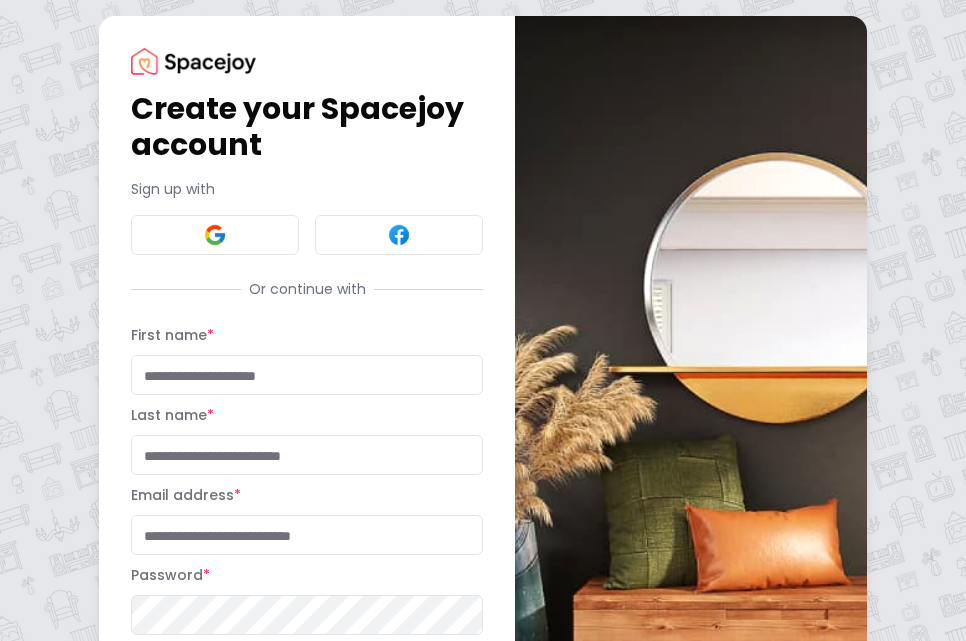 click on "Sign up with" at bounding box center [307, 217] 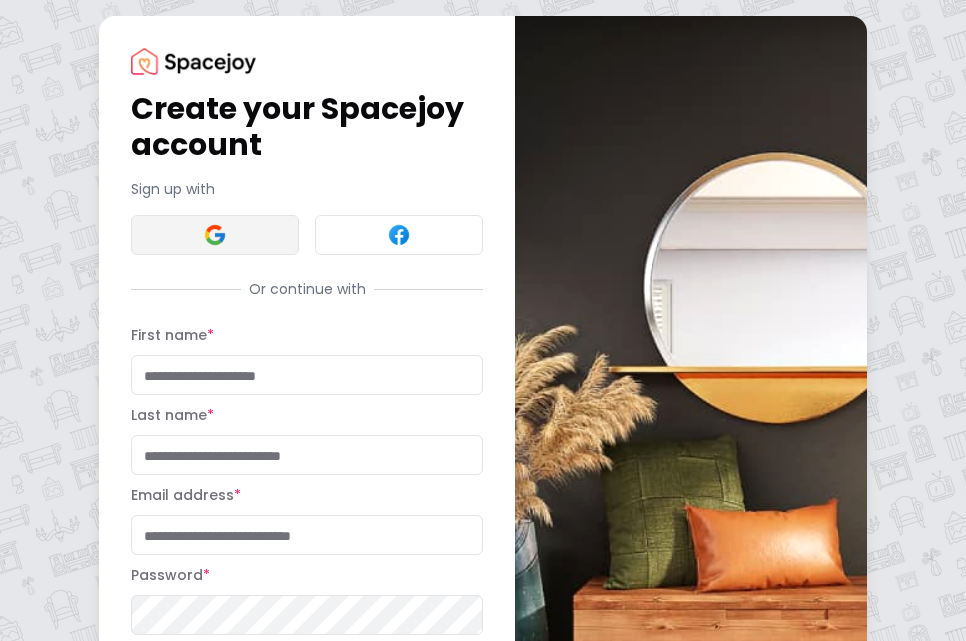 click at bounding box center [215, 235] 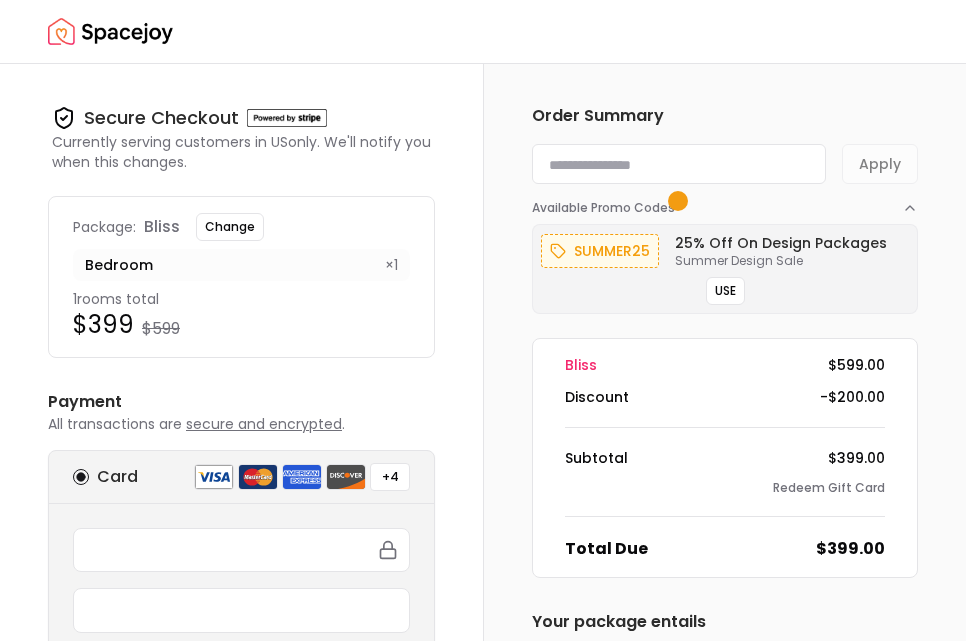 scroll, scrollTop: 124, scrollLeft: 0, axis: vertical 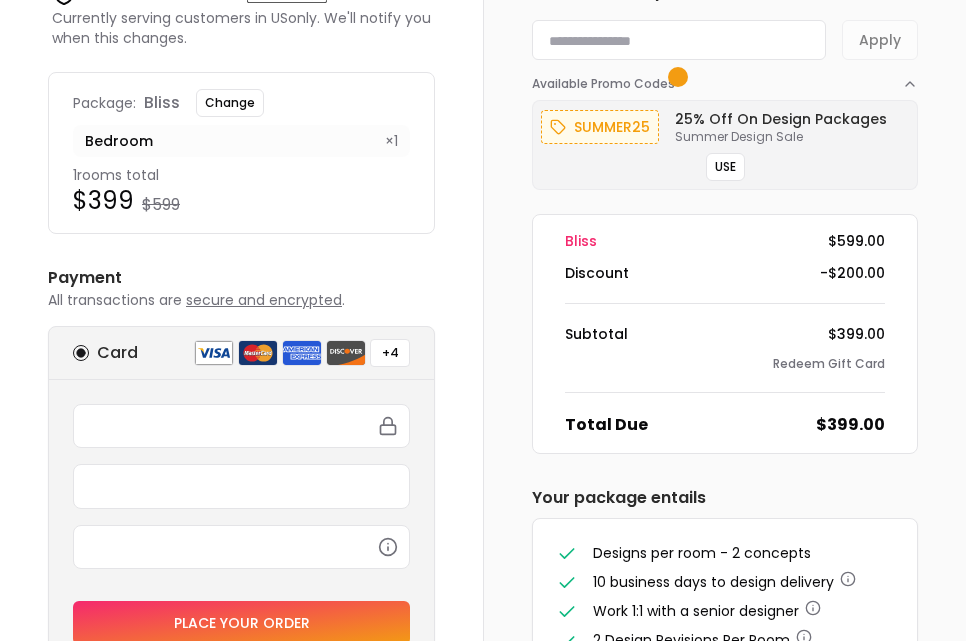 click on "Discount" at bounding box center [597, 273] 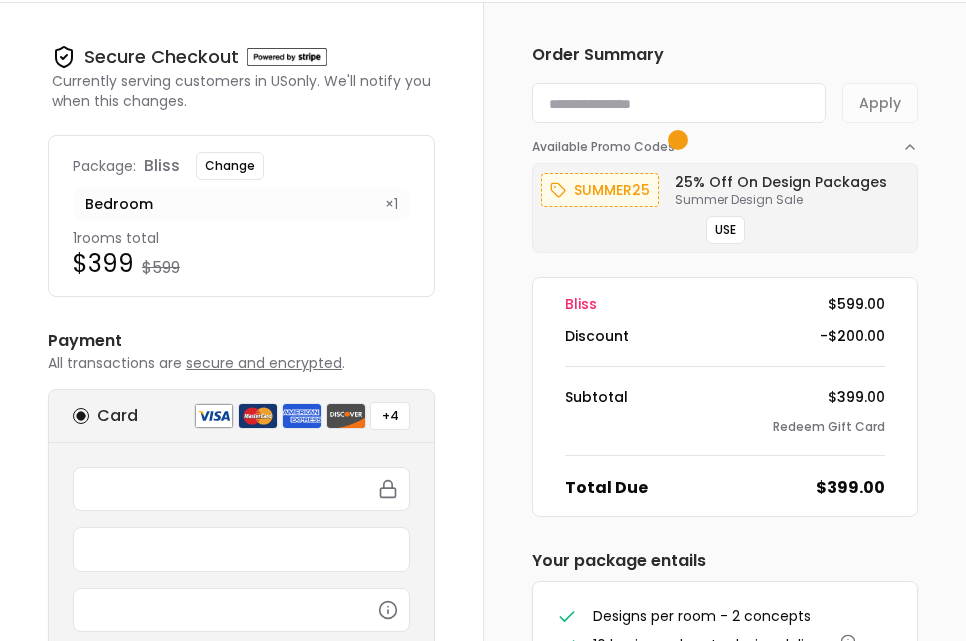 scroll, scrollTop: 0, scrollLeft: 0, axis: both 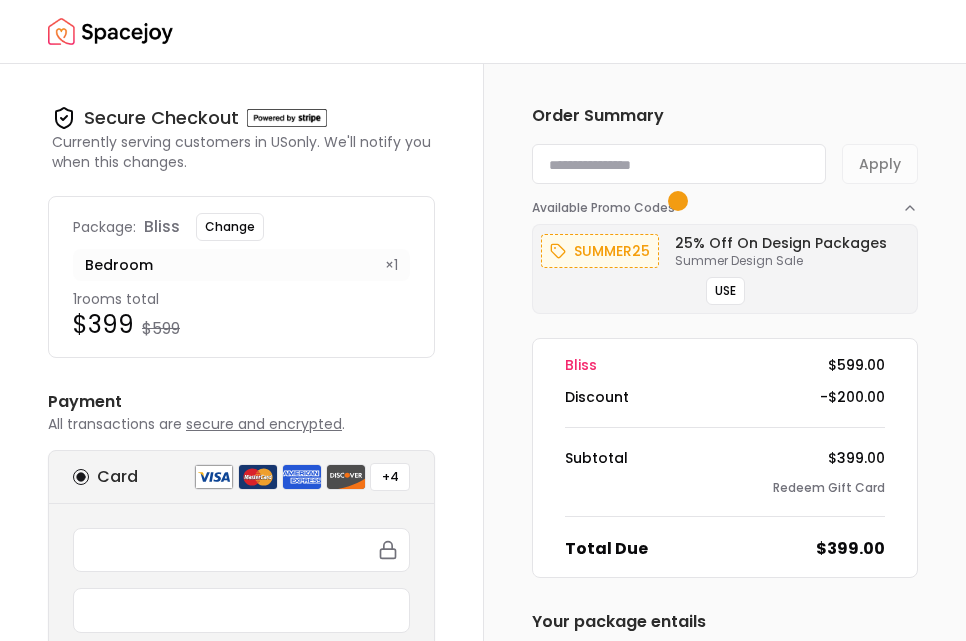 click at bounding box center [679, 164] 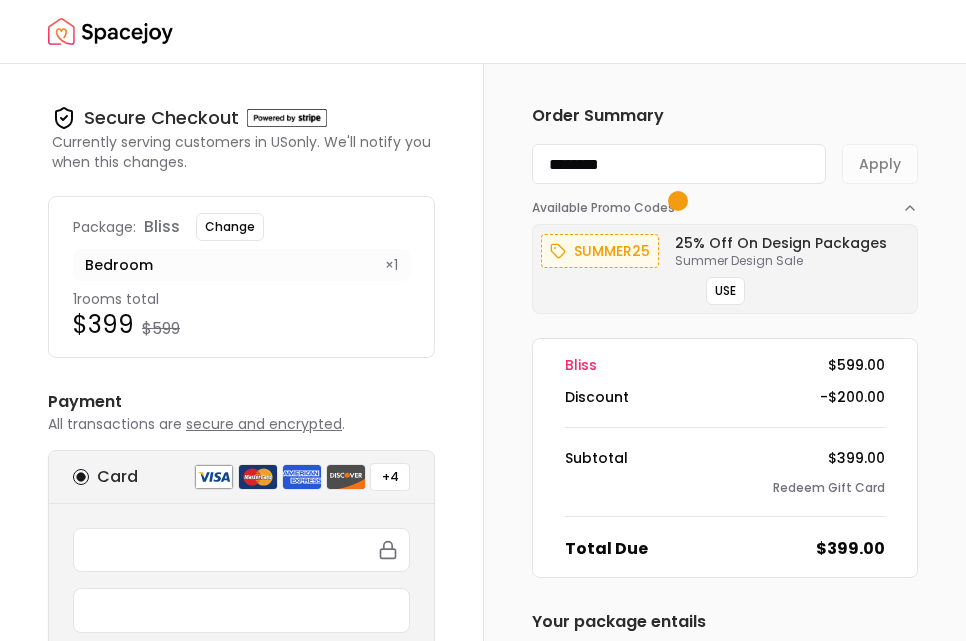 type on "********" 